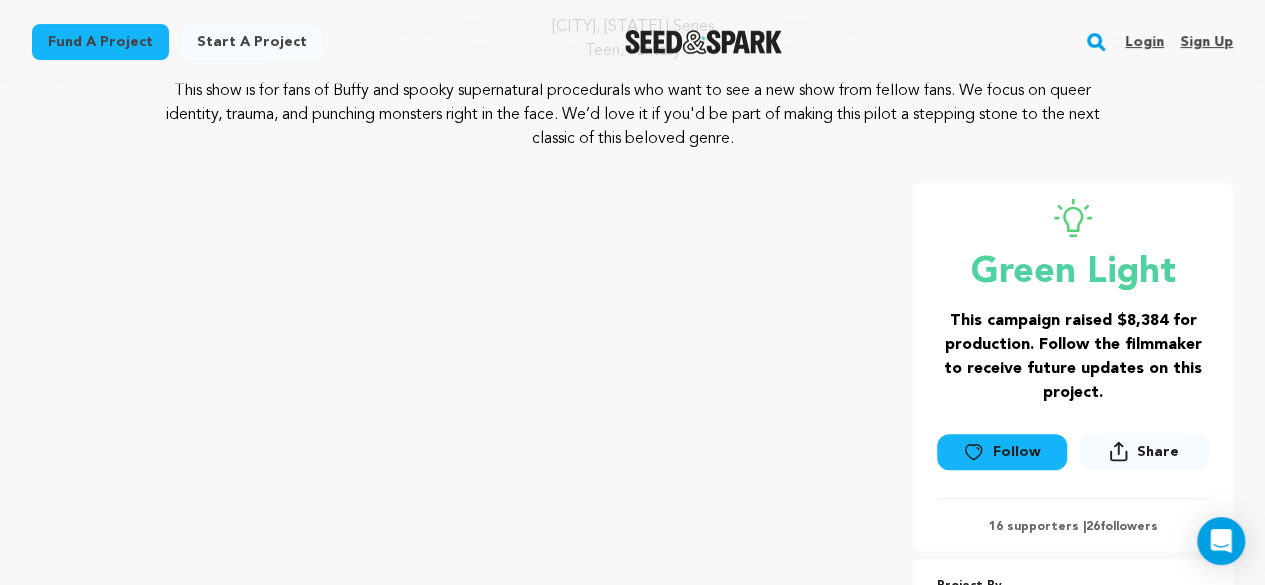 scroll, scrollTop: 0, scrollLeft: 0, axis: both 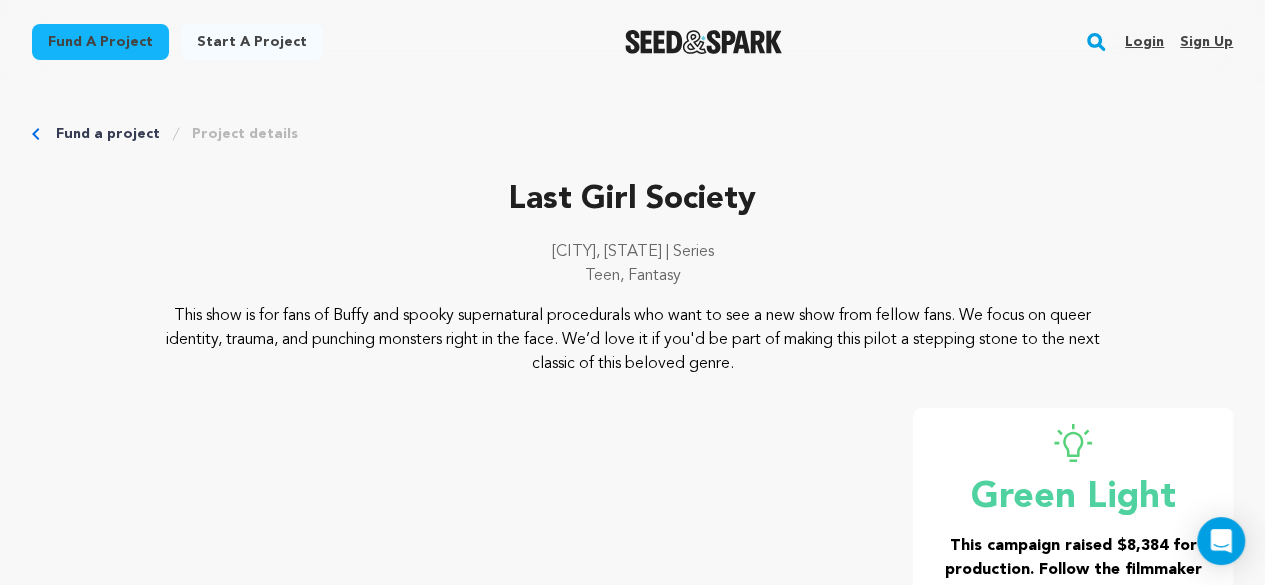 click on "Login" at bounding box center (1144, 42) 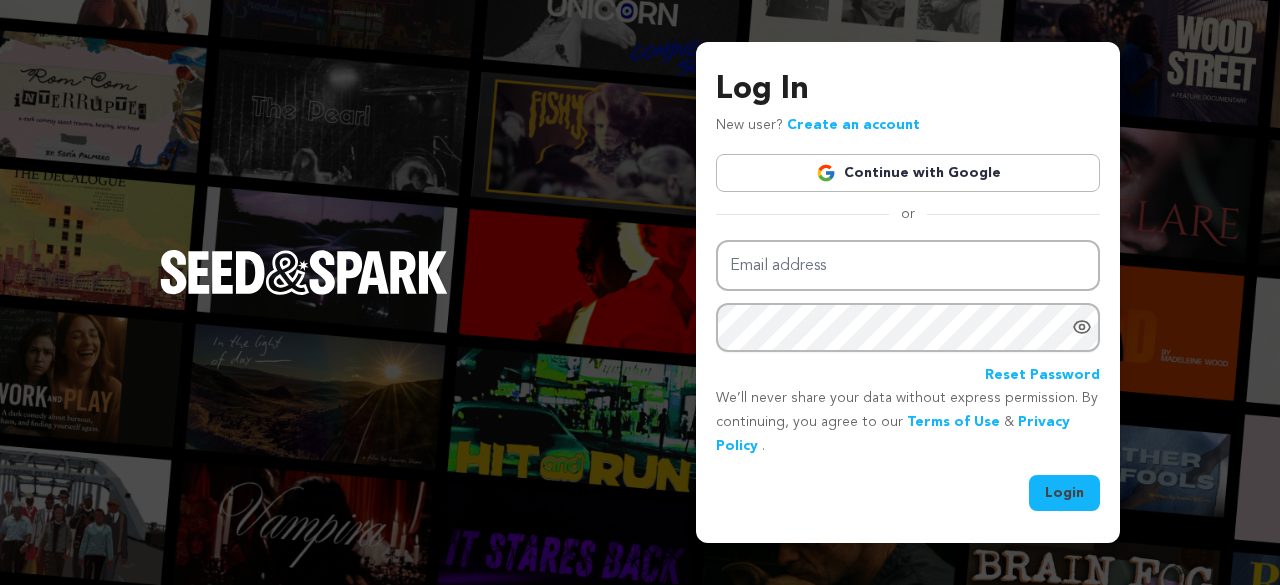 scroll, scrollTop: 0, scrollLeft: 0, axis: both 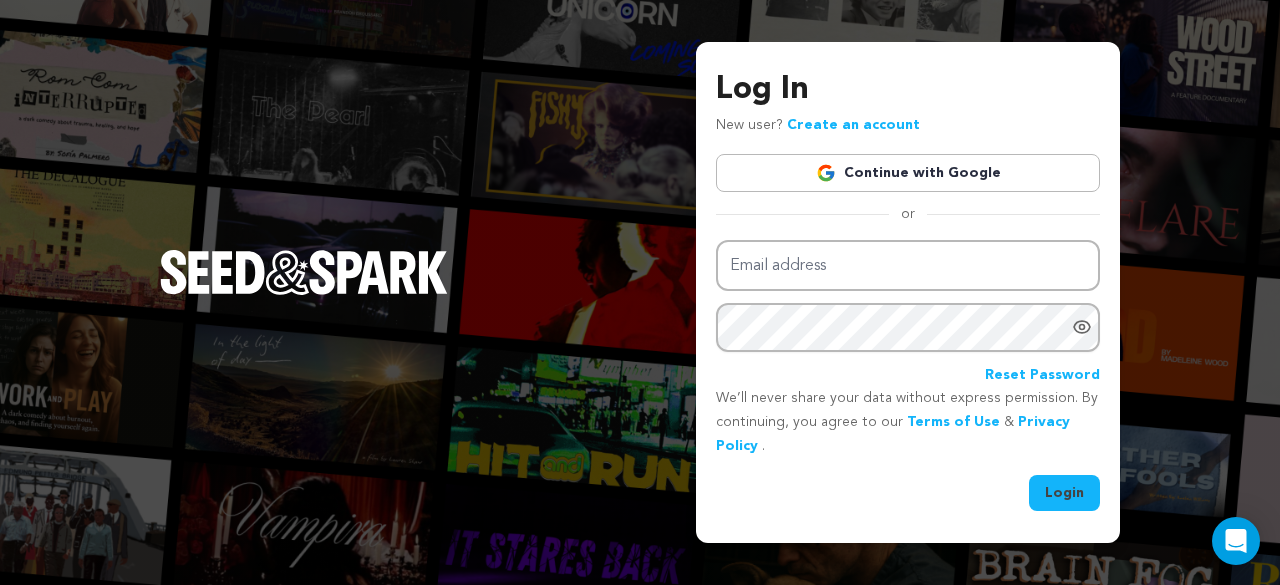 click on "Continue with Google" at bounding box center (908, 173) 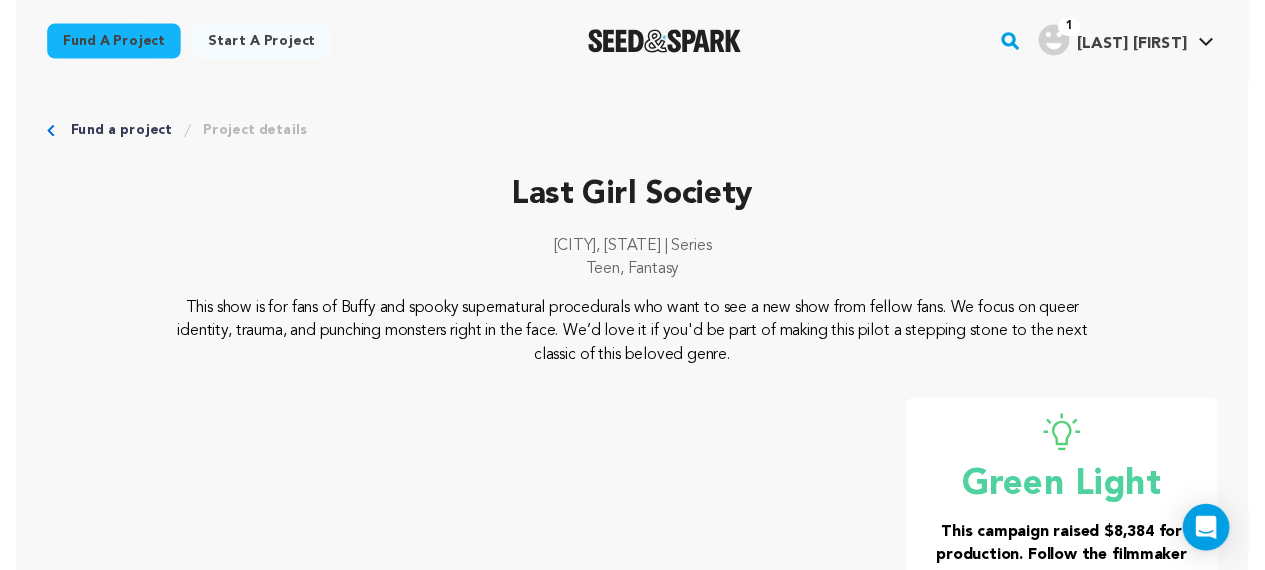 scroll, scrollTop: 22, scrollLeft: 0, axis: vertical 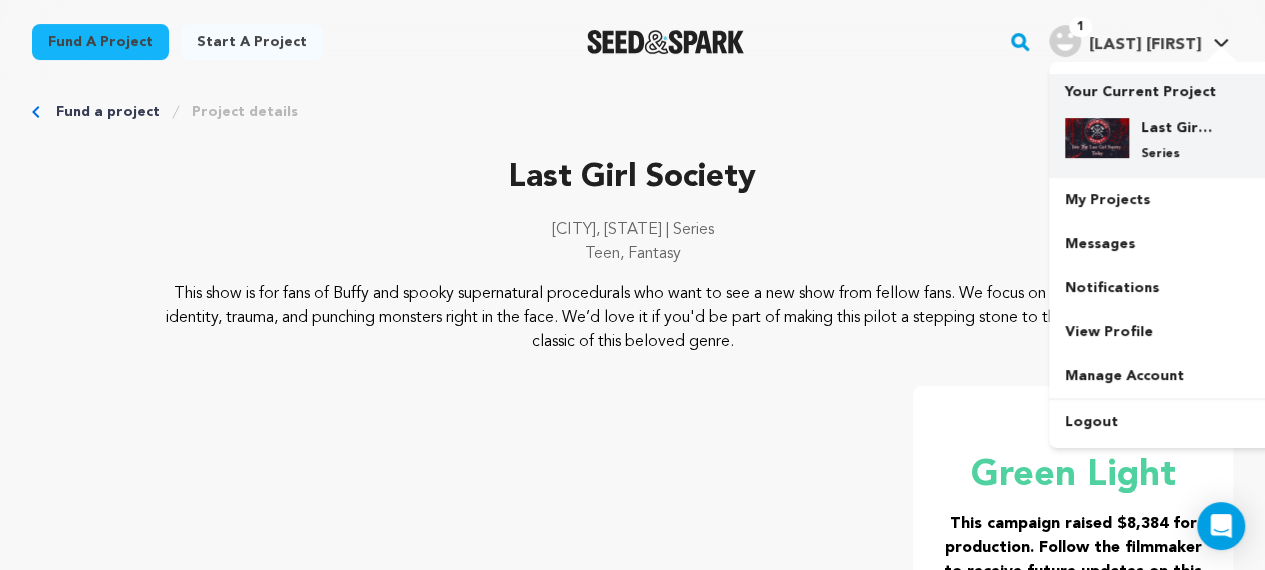 click on "Your Current
Project" at bounding box center [1161, 88] 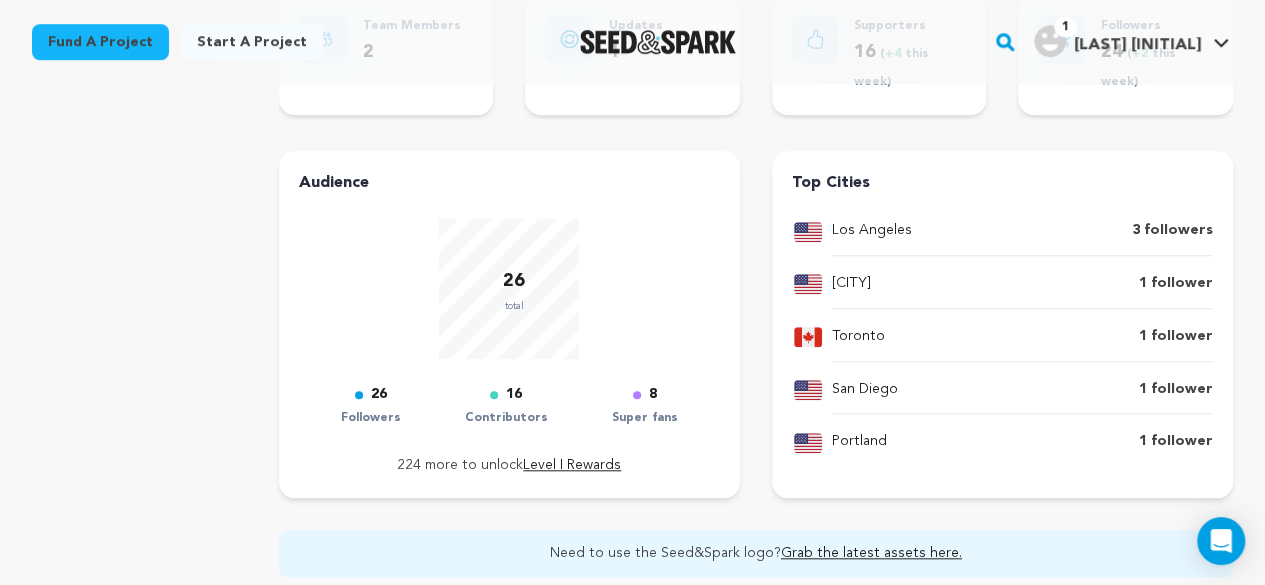 scroll, scrollTop: 700, scrollLeft: 0, axis: vertical 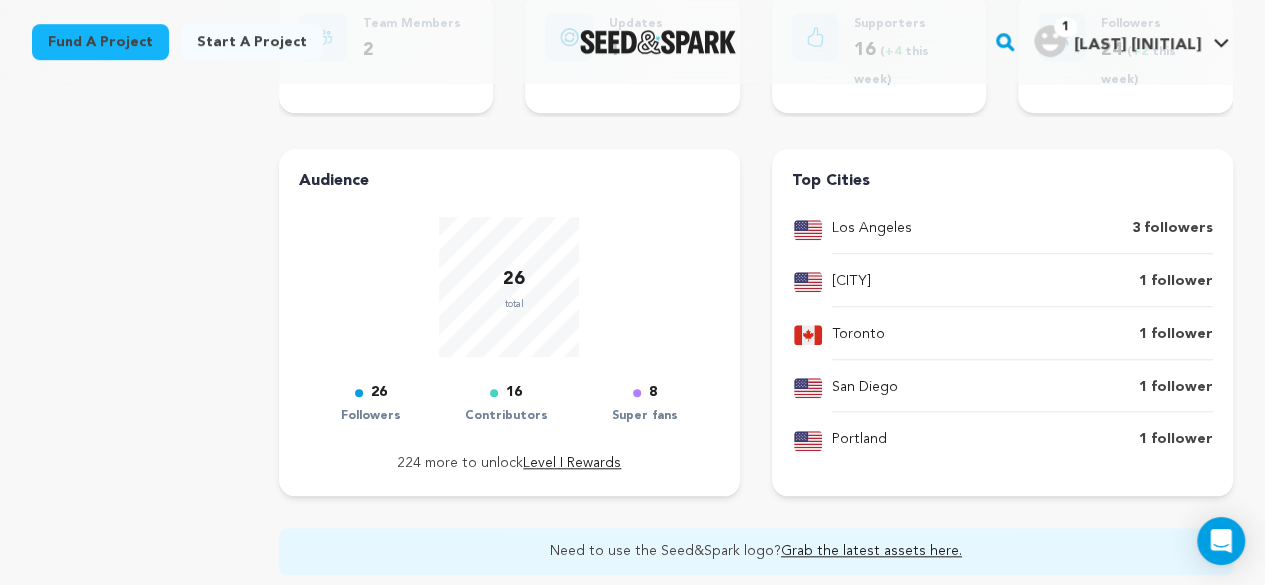 click on "Level I Rewards" at bounding box center (572, 463) 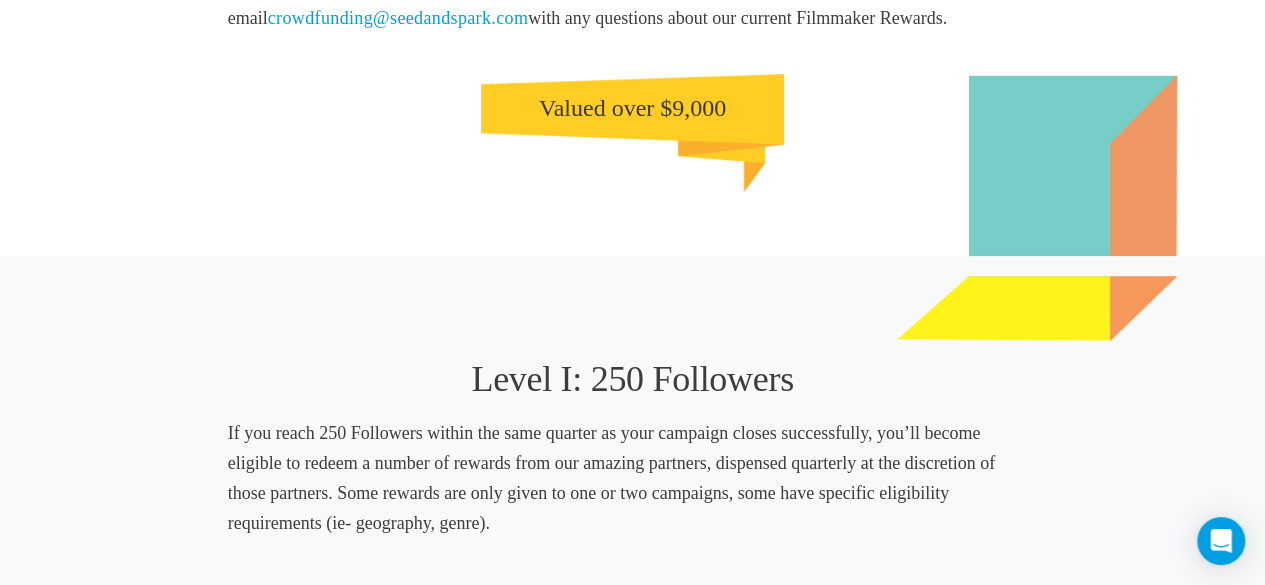 scroll, scrollTop: 0, scrollLeft: 0, axis: both 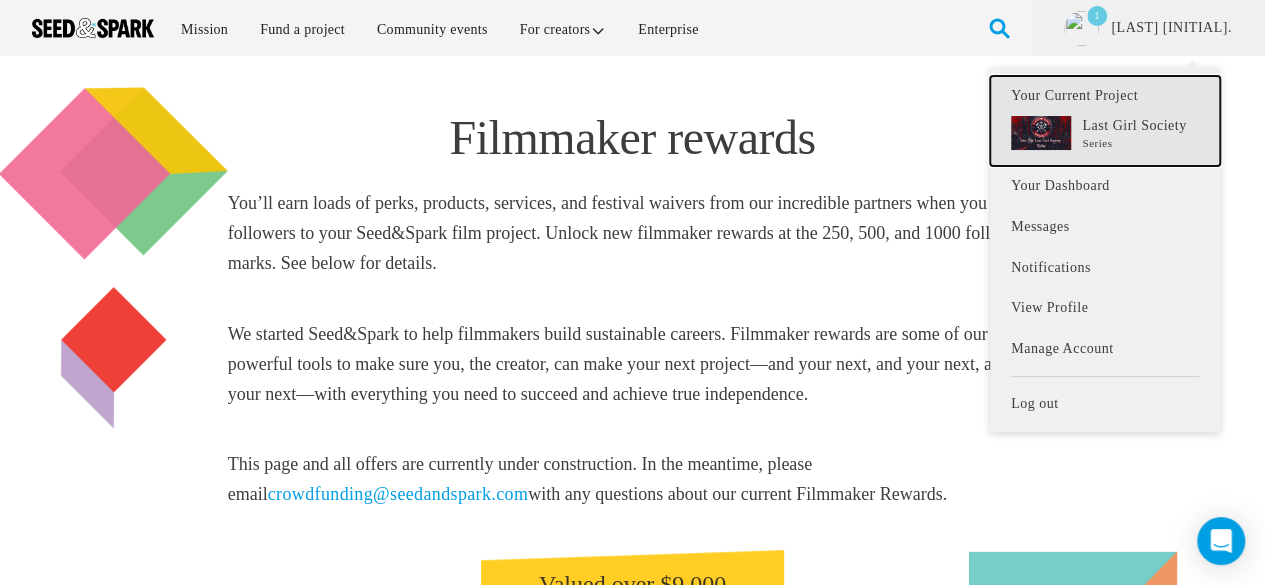 click on "[ORGANIZATION]
Series" at bounding box center (1137, 133) 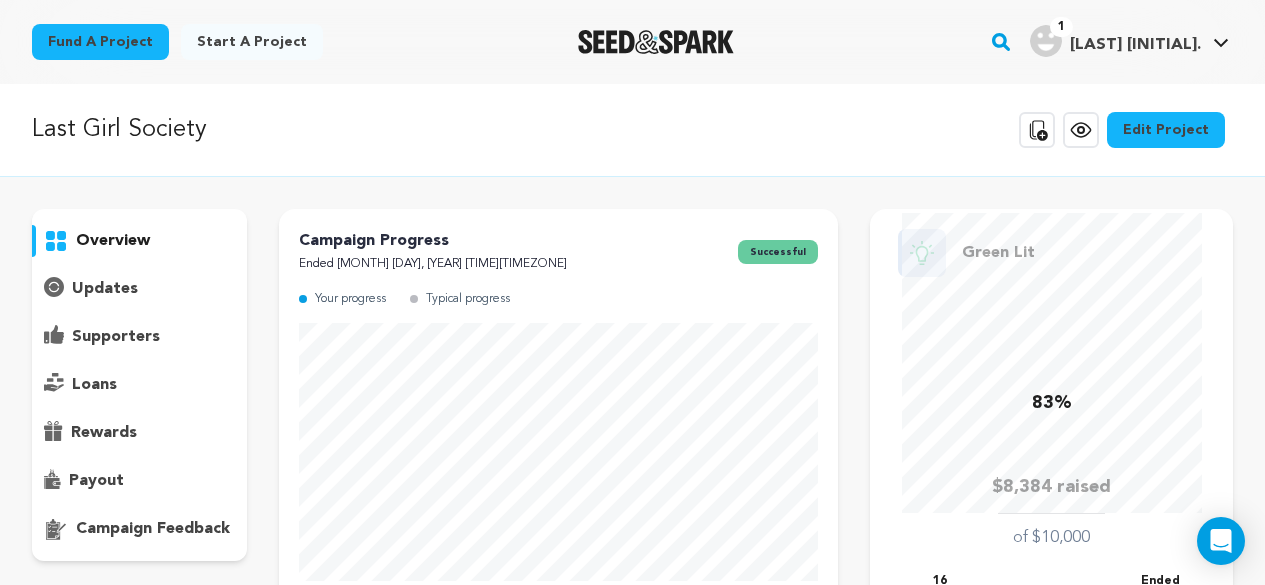 scroll, scrollTop: 0, scrollLeft: 0, axis: both 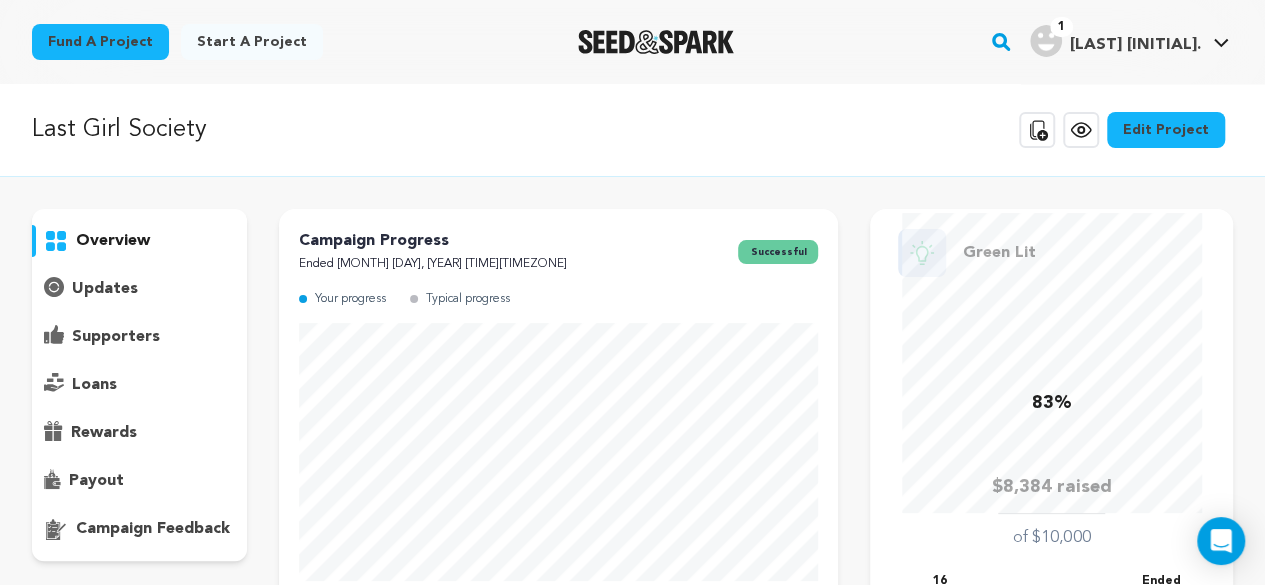click on "payout" at bounding box center [96, 481] 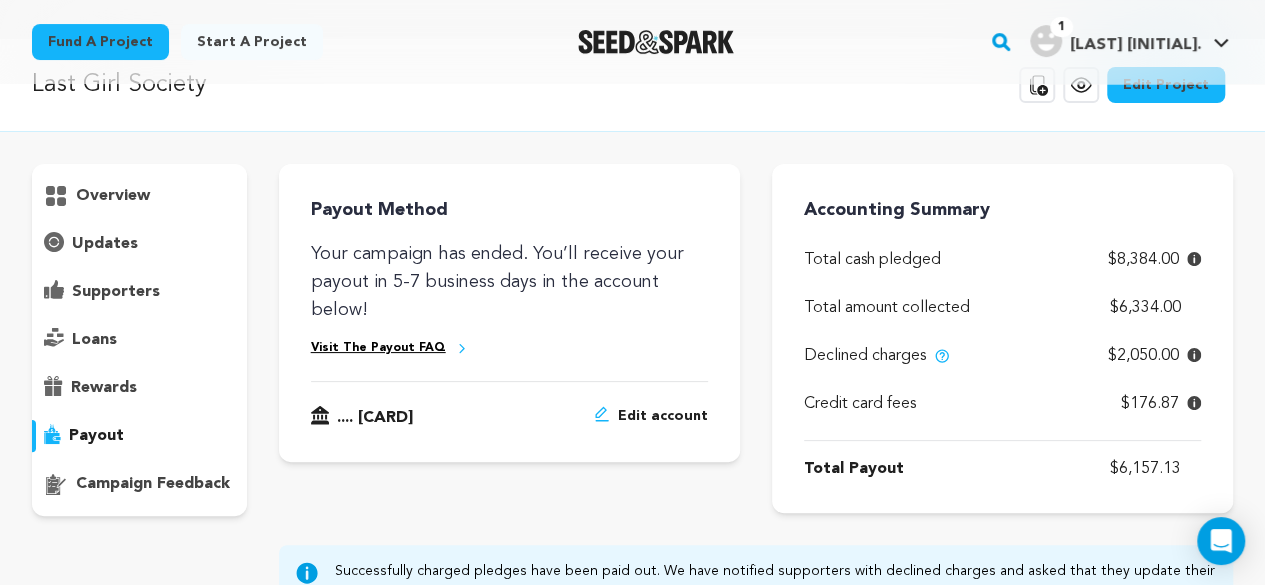 scroll, scrollTop: 49, scrollLeft: 0, axis: vertical 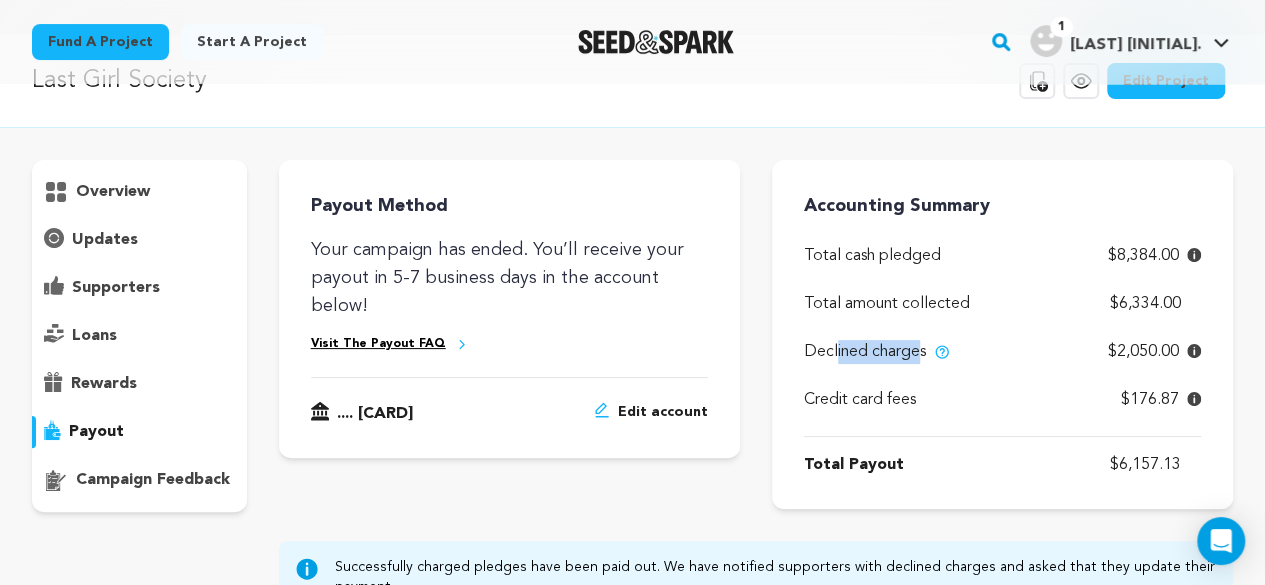 drag, startPoint x: 908, startPoint y: 349, endPoint x: 829, endPoint y: 351, distance: 79.025314 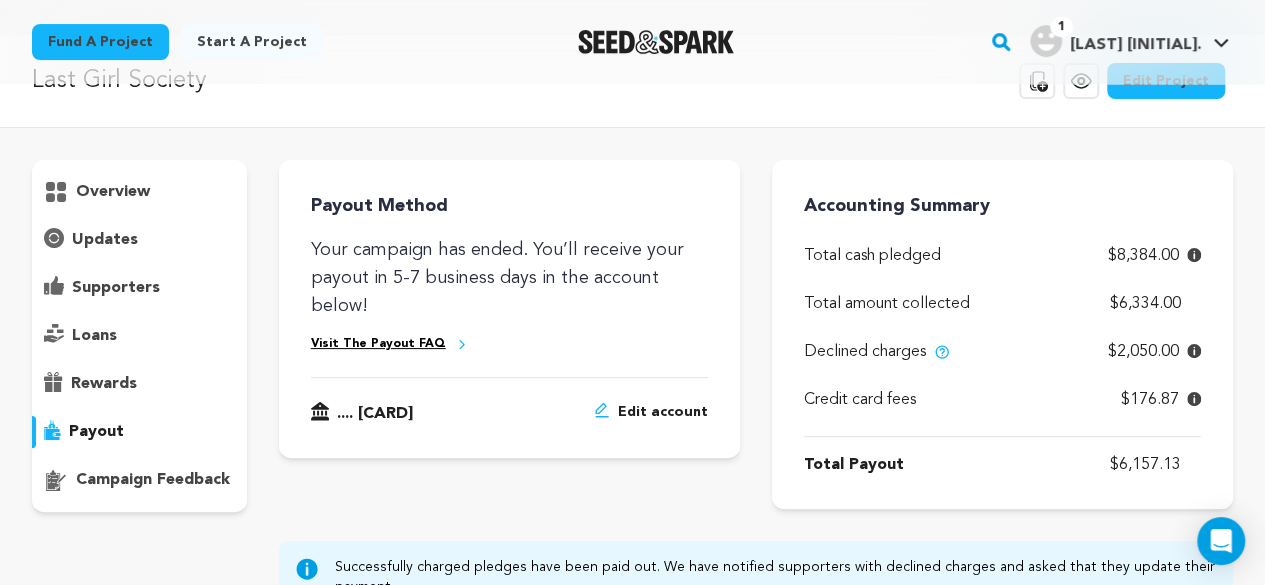 click on "Credit card fees
$176.87" at bounding box center [1002, 400] 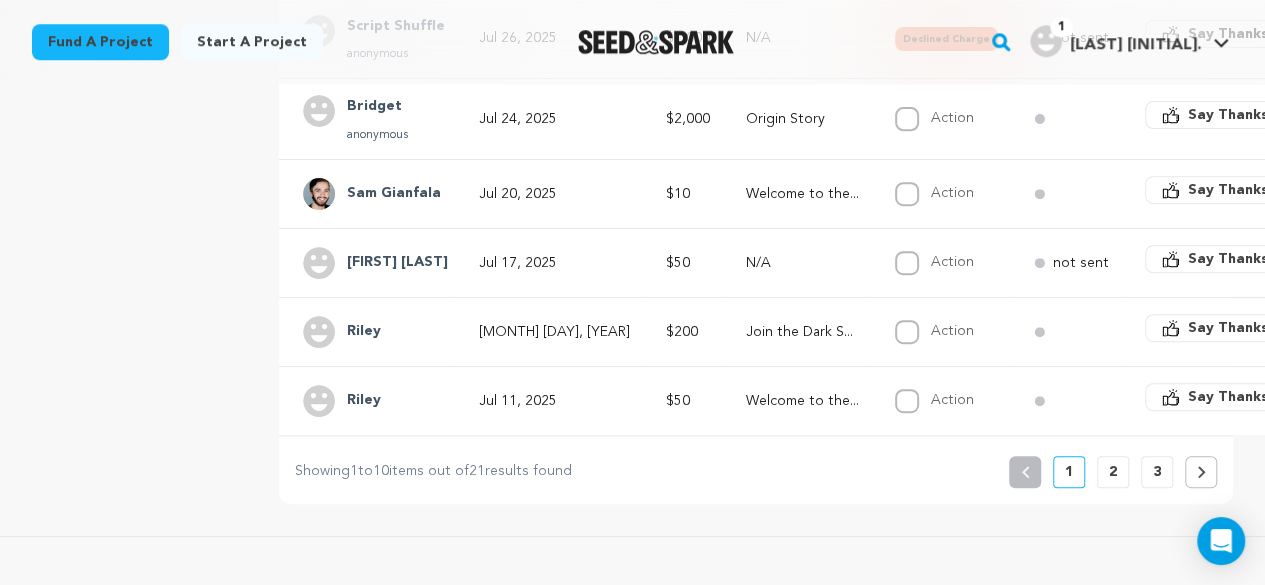 scroll, scrollTop: 808, scrollLeft: 0, axis: vertical 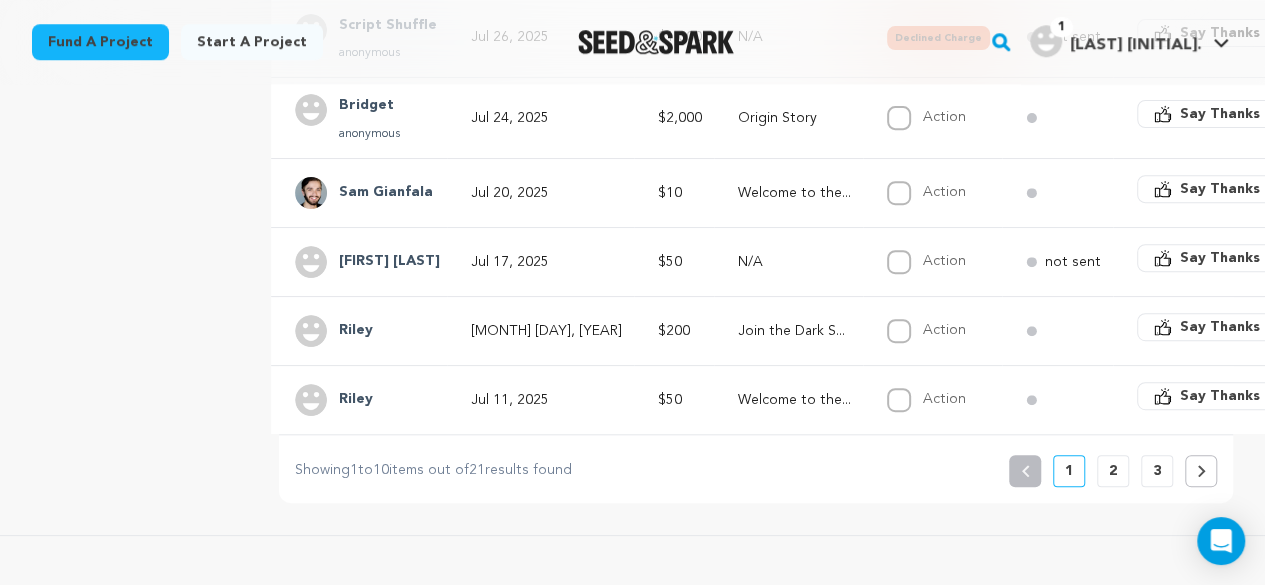 click on "2" at bounding box center [1113, 471] 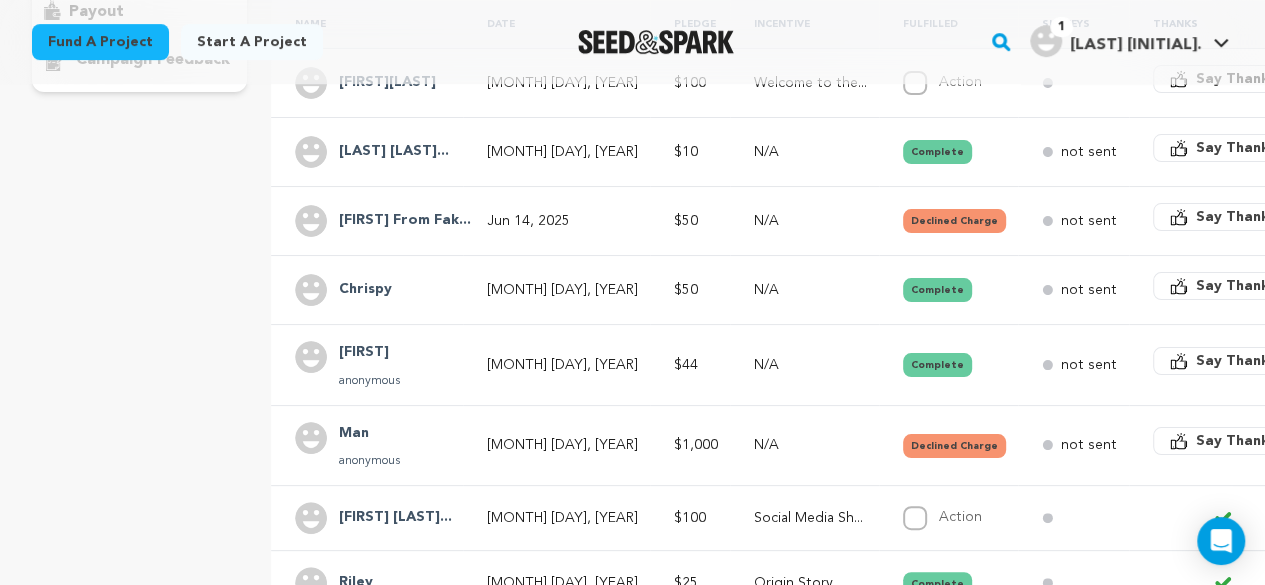 scroll, scrollTop: 493, scrollLeft: 0, axis: vertical 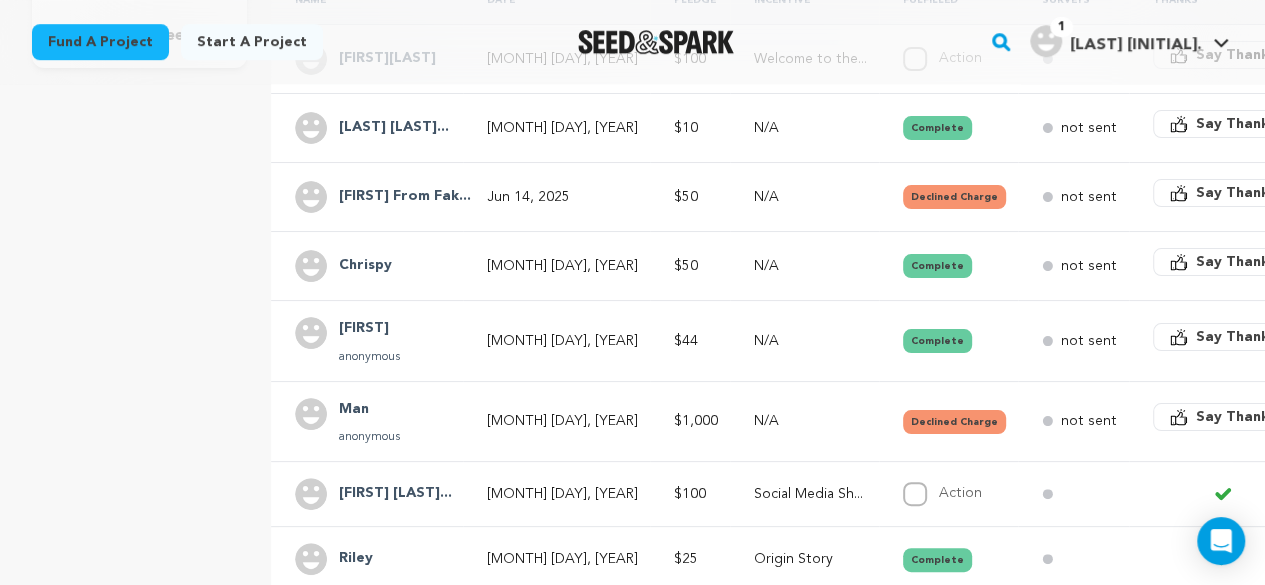 click on "Declined Charge" at bounding box center (954, 197) 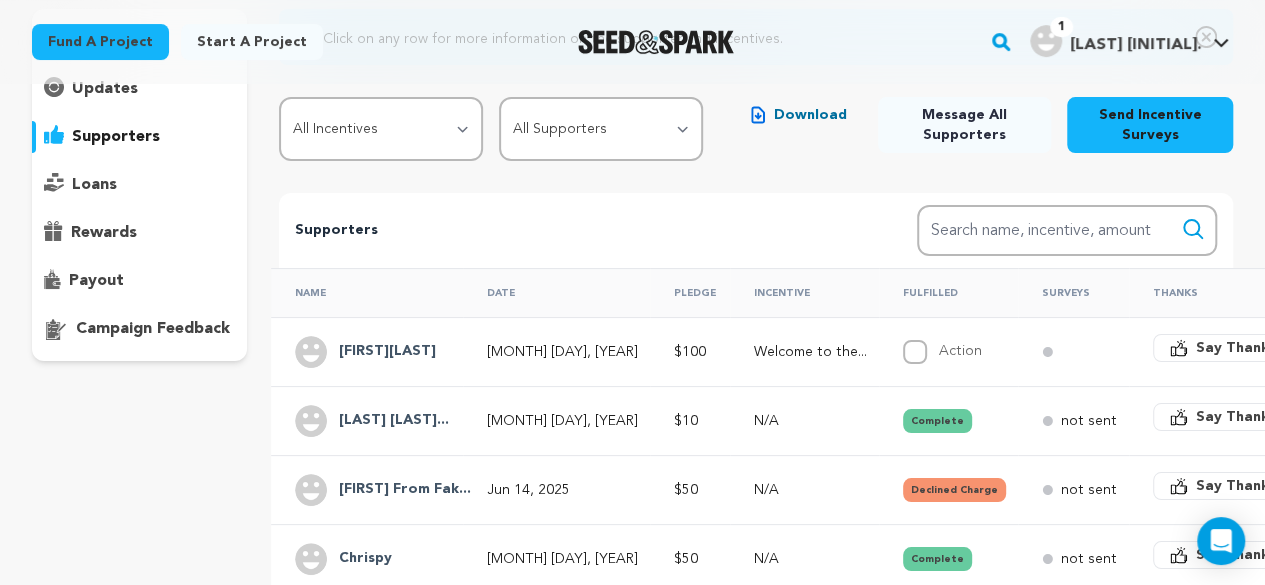scroll, scrollTop: 201, scrollLeft: 0, axis: vertical 